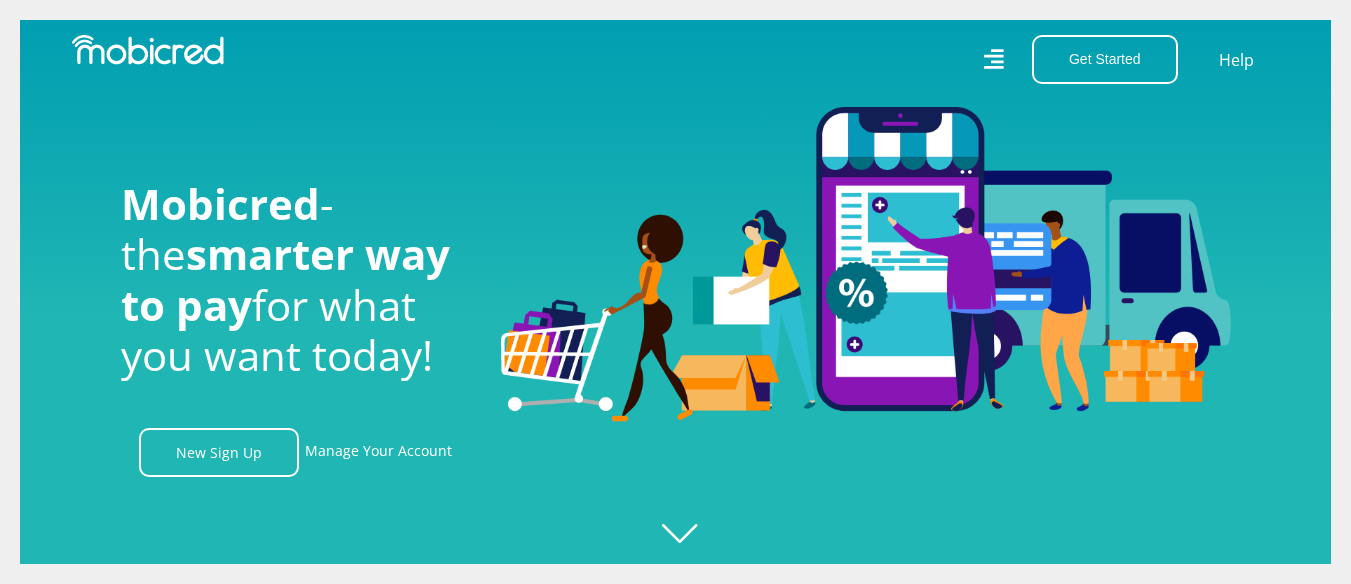 scroll, scrollTop: 0, scrollLeft: 0, axis: both 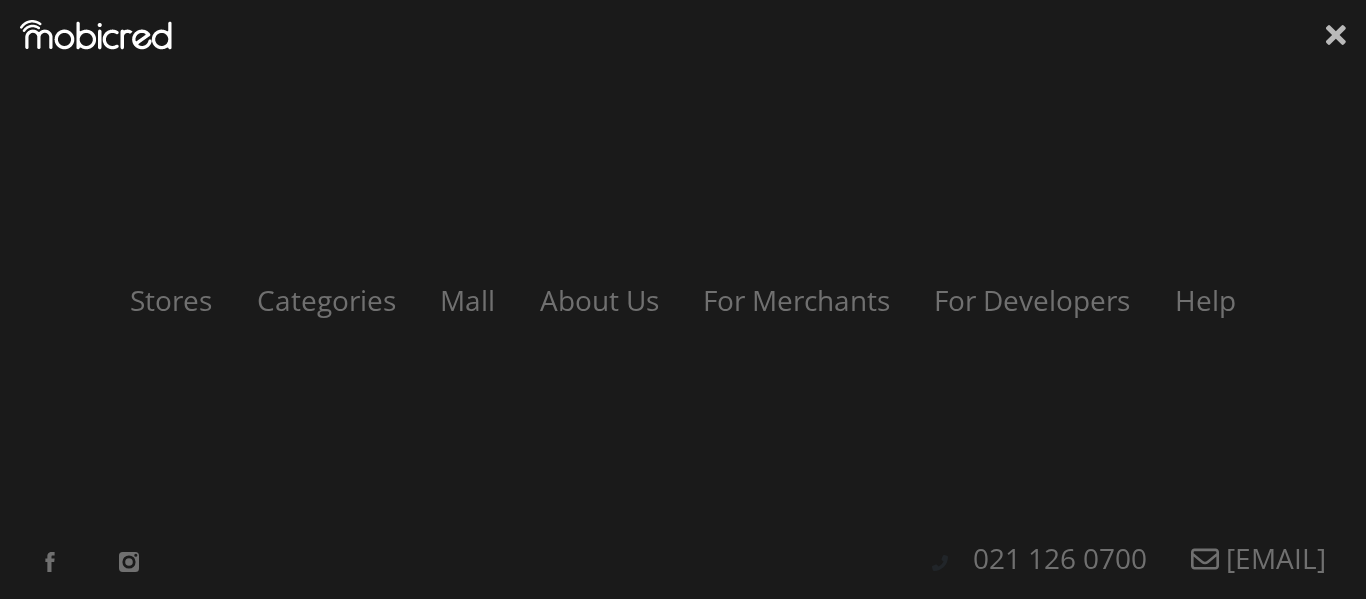 click 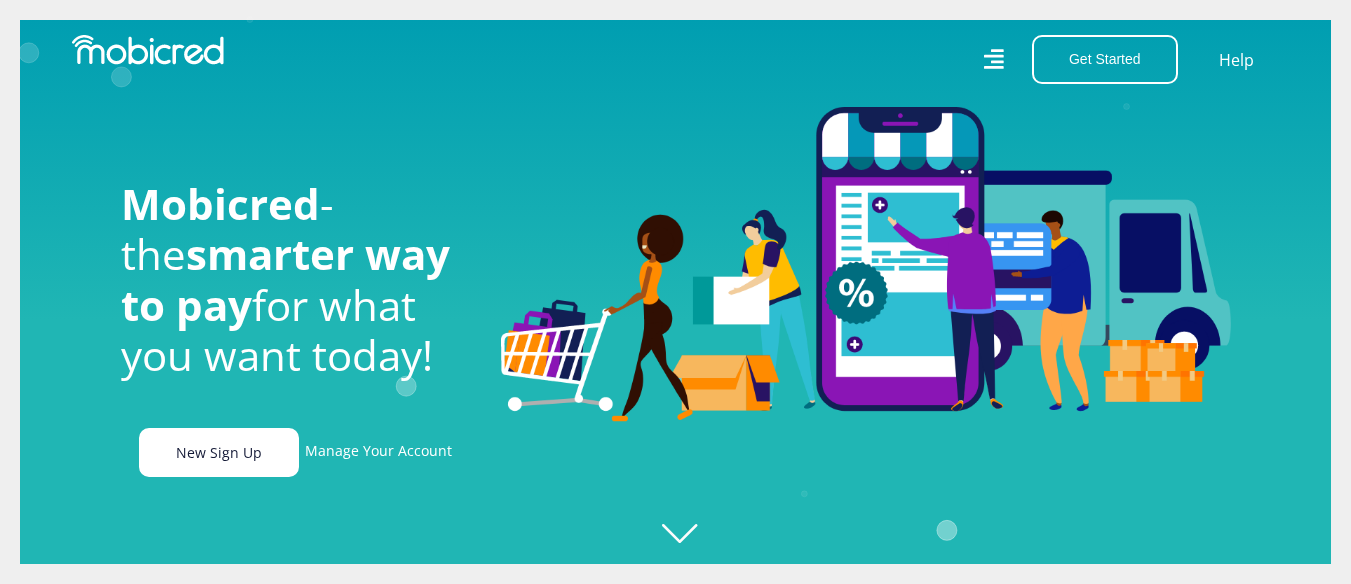 scroll, scrollTop: 0, scrollLeft: 1425, axis: horizontal 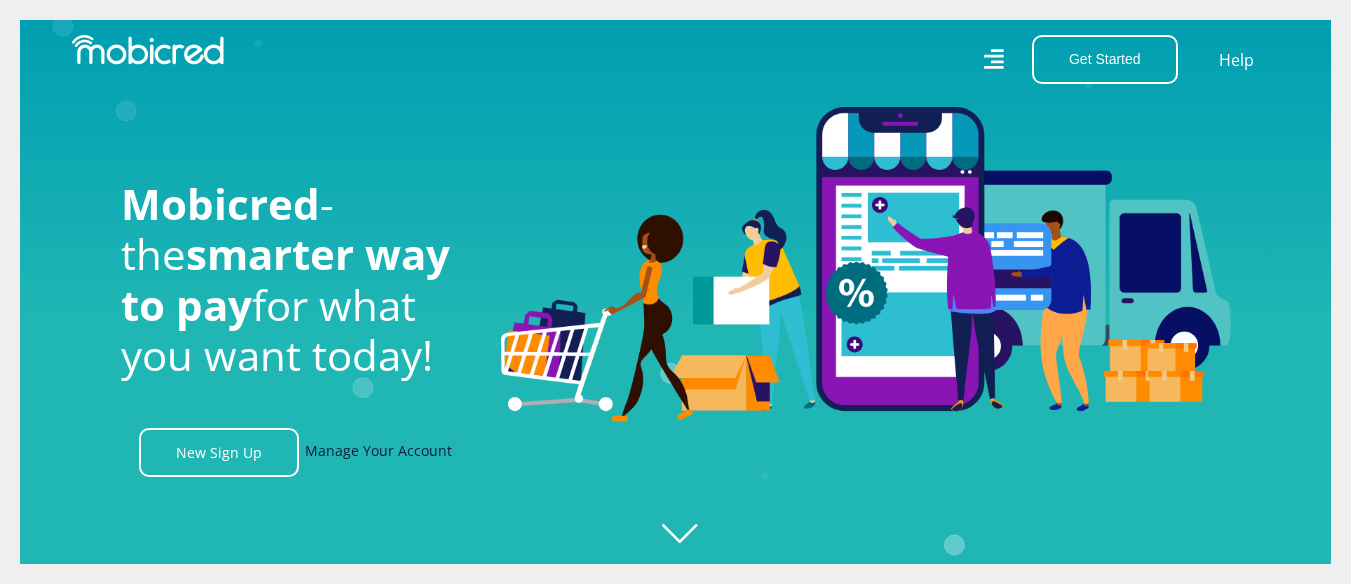 click on "Manage Your Account" at bounding box center (378, 452) 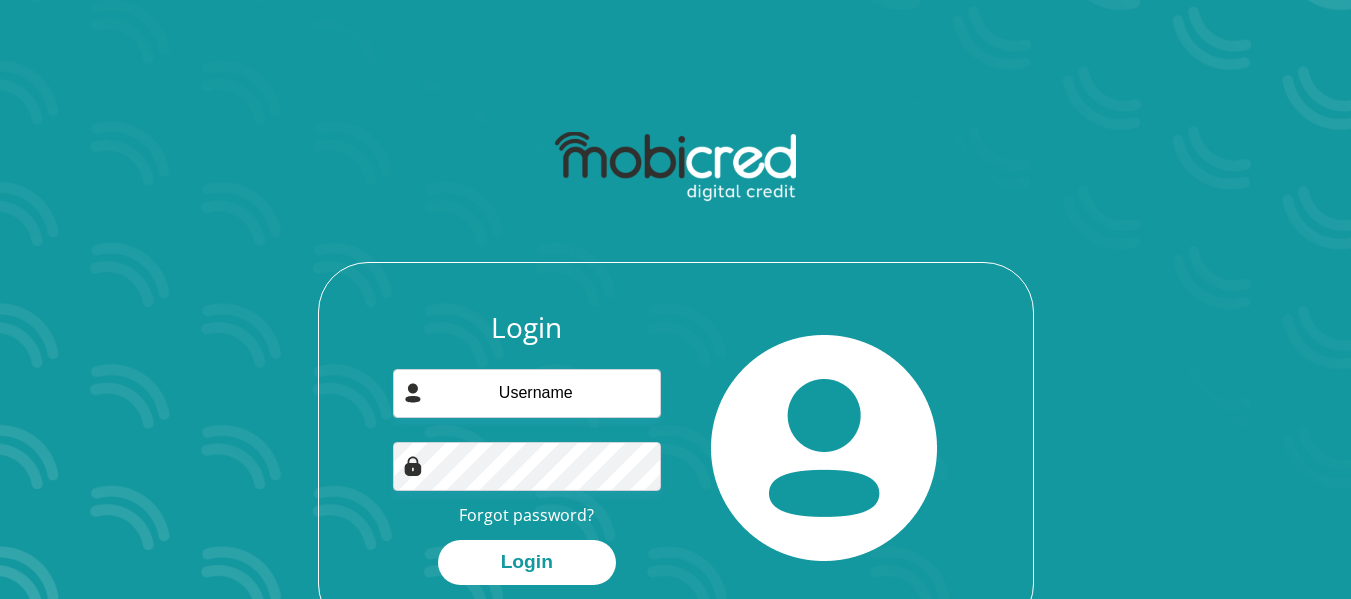 scroll, scrollTop: 0, scrollLeft: 0, axis: both 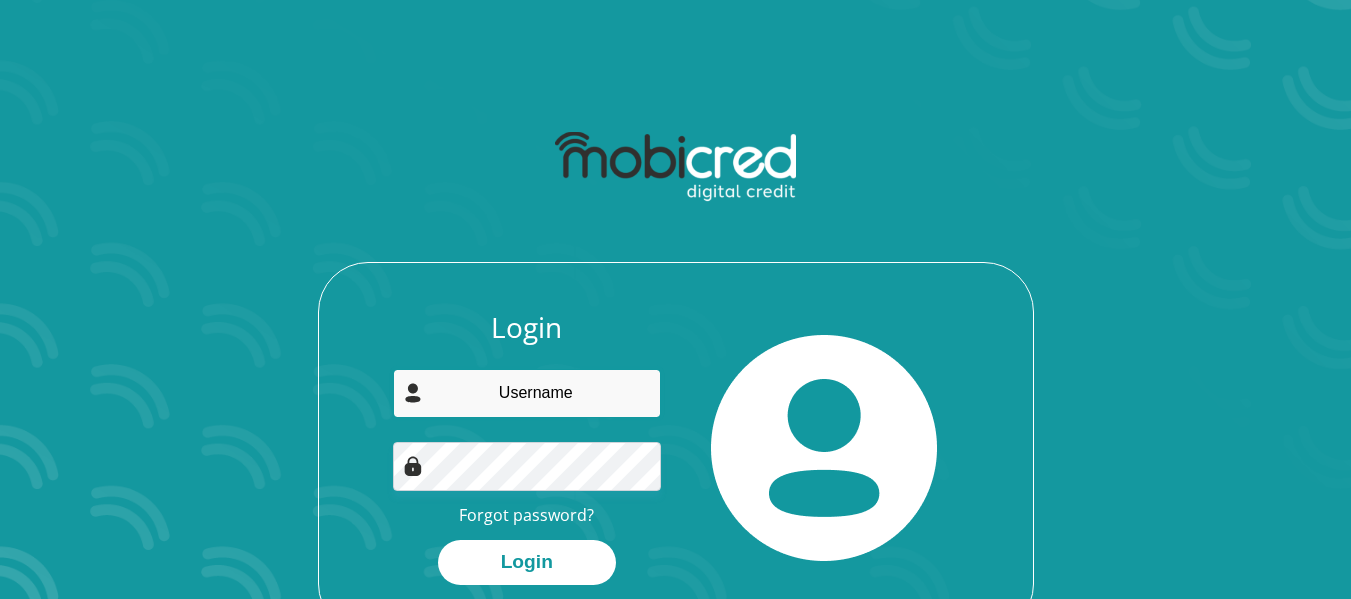 click at bounding box center (527, 393) 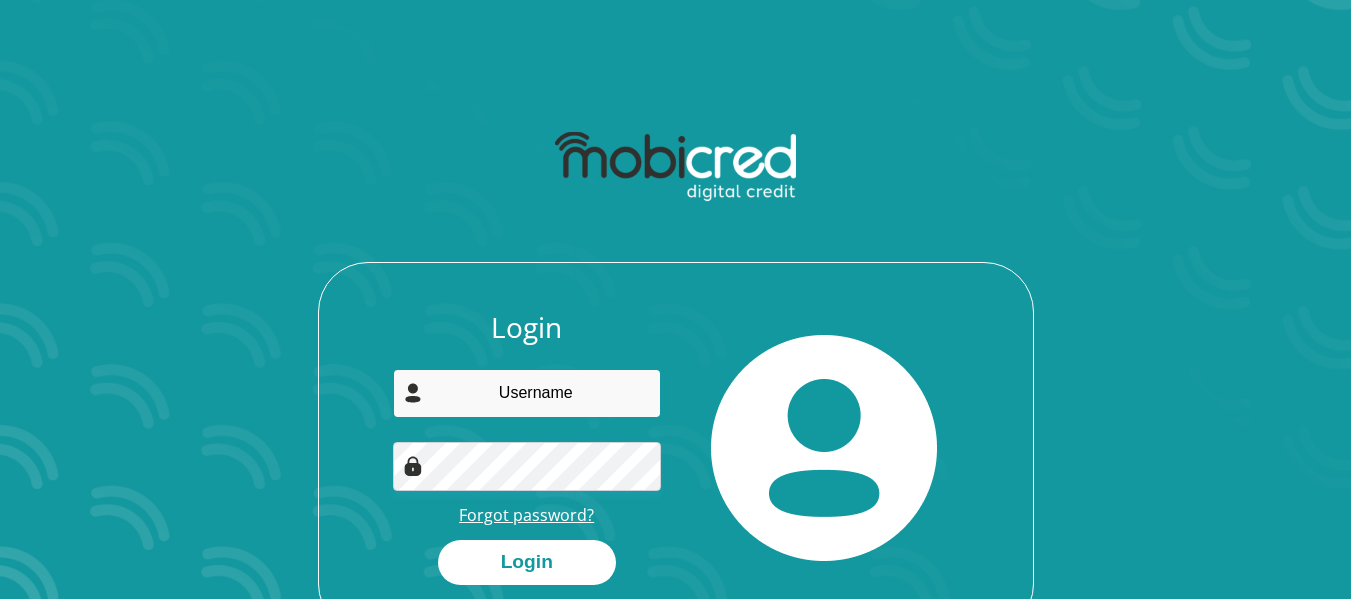 type on "D" 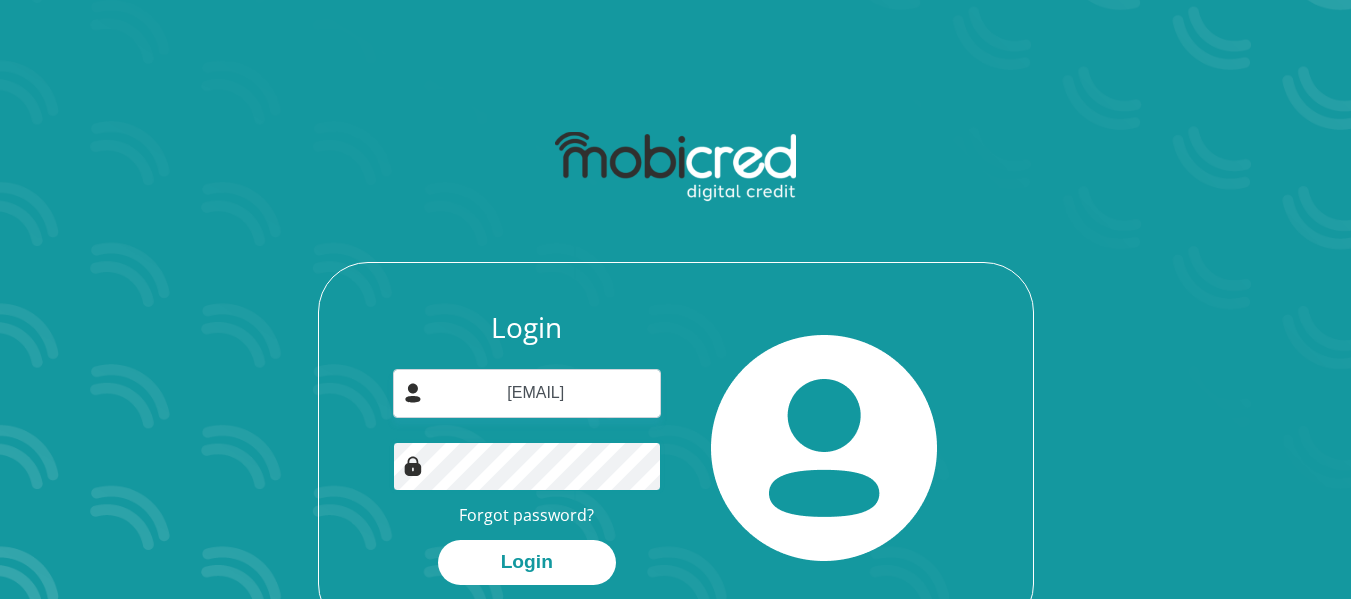 scroll, scrollTop: 114, scrollLeft: 0, axis: vertical 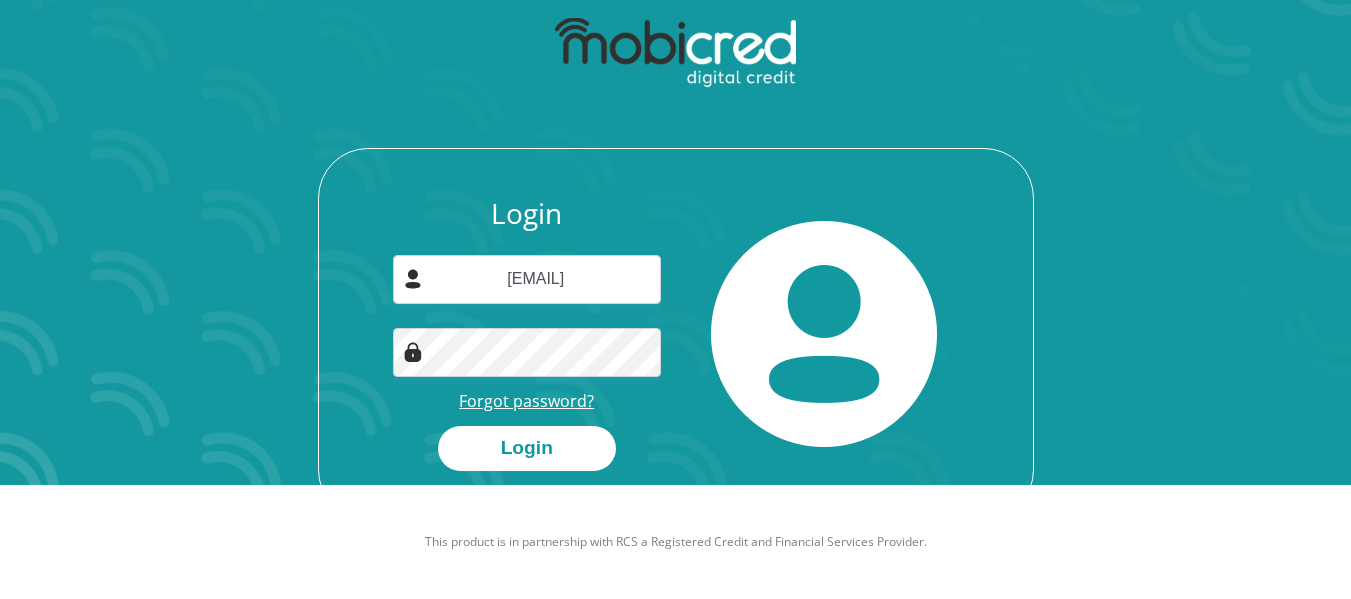 click on "Forgot password?" at bounding box center [526, 401] 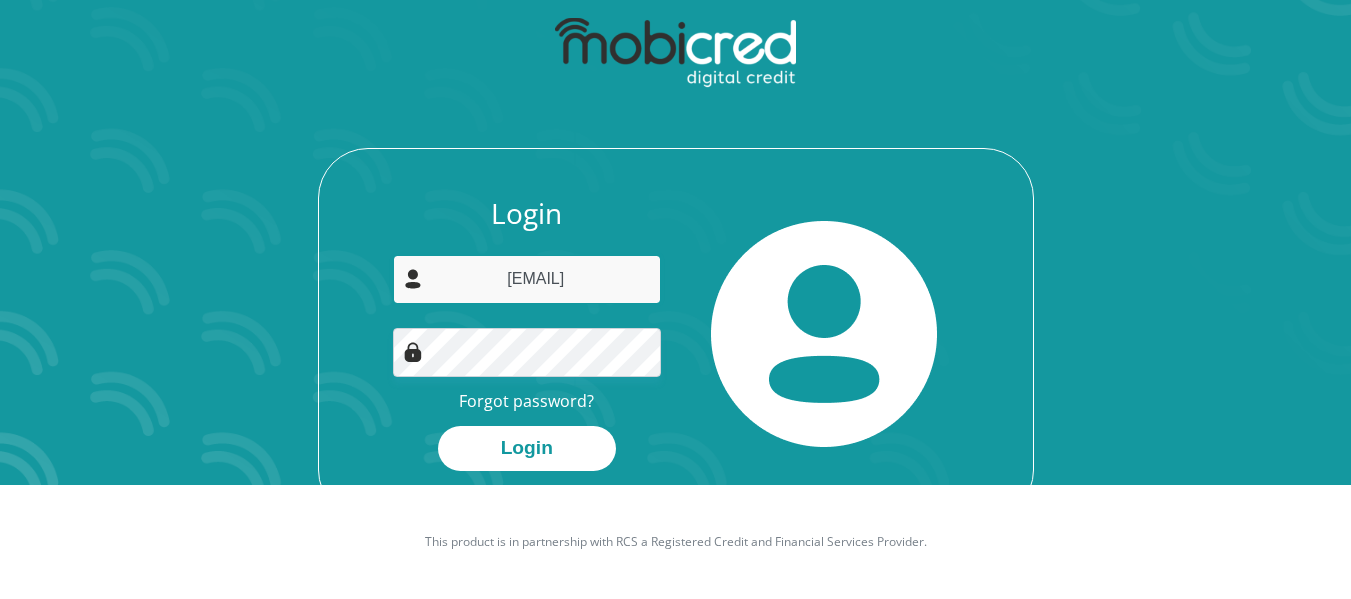 click on "don.d.e.perrins@gmail.com" at bounding box center (527, 279) 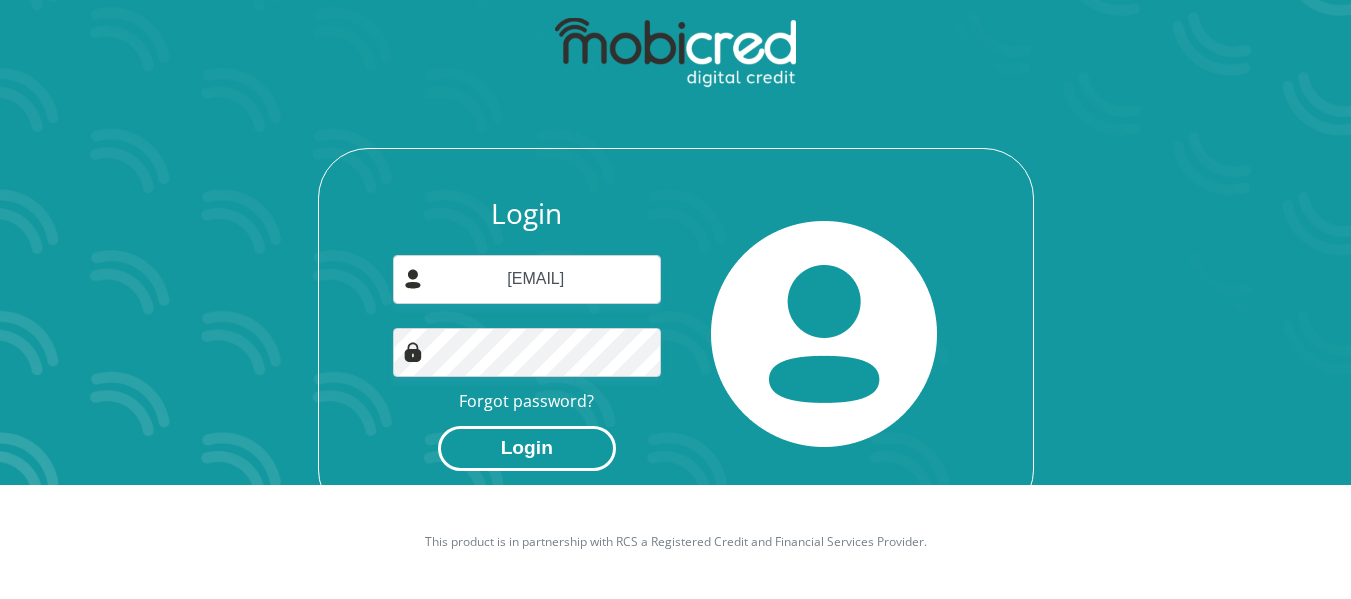 click on "Login" at bounding box center [527, 448] 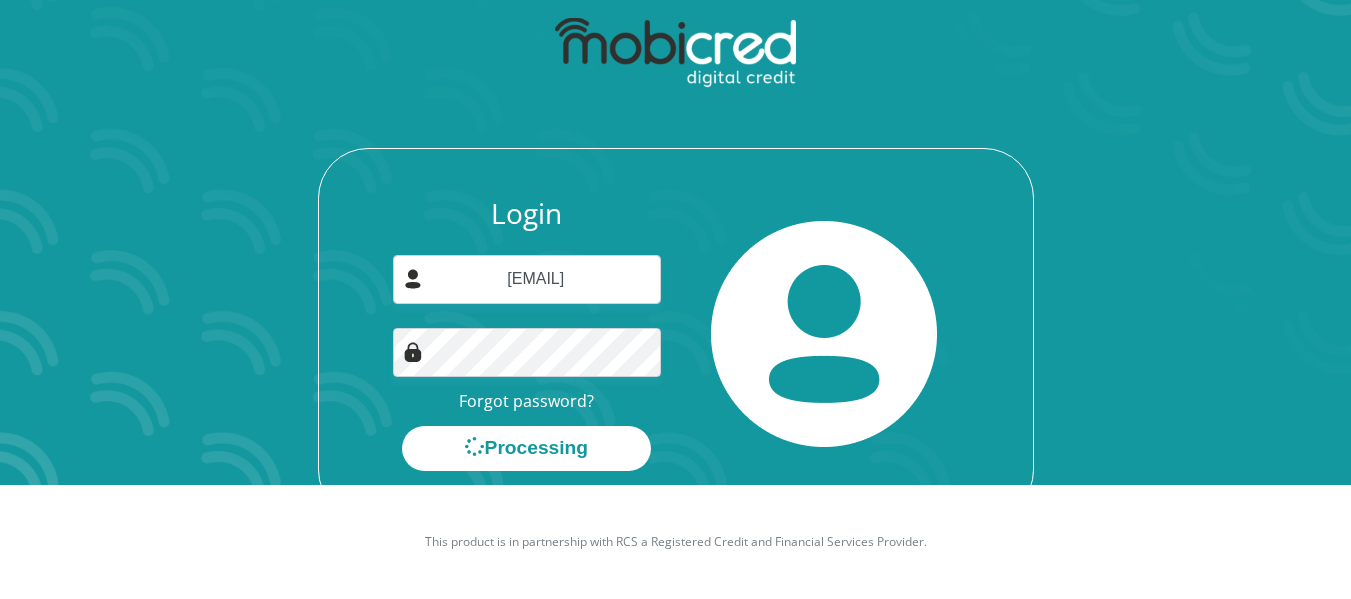 scroll, scrollTop: 0, scrollLeft: 0, axis: both 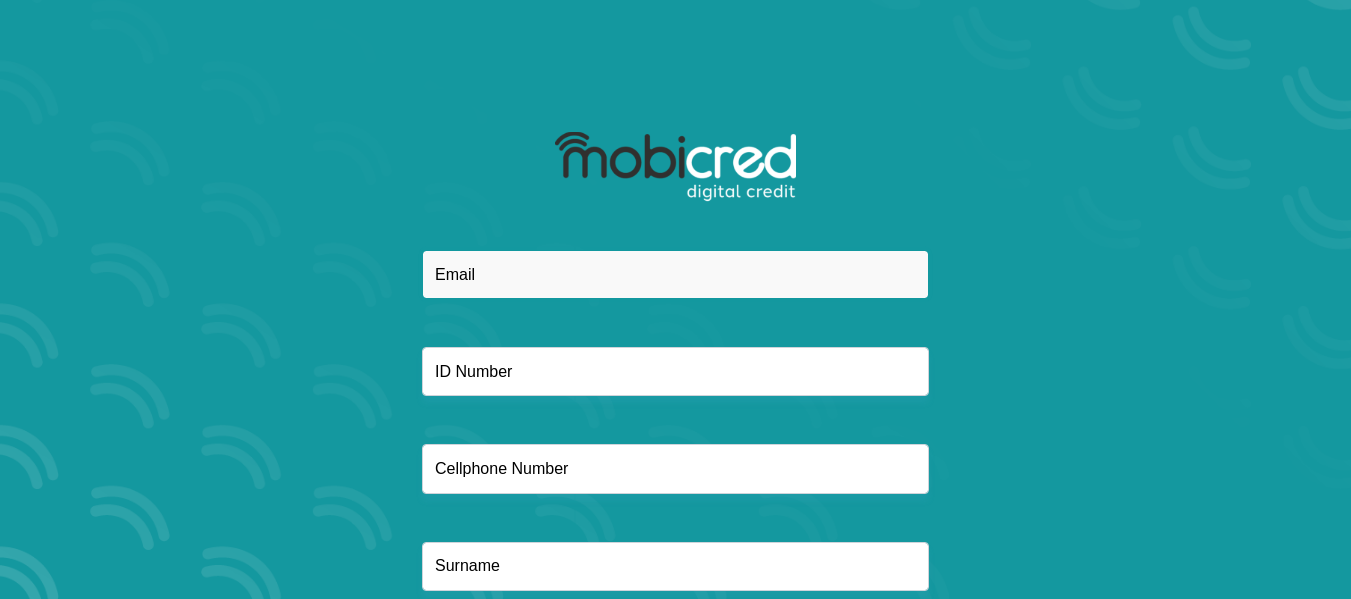 click at bounding box center (675, 274) 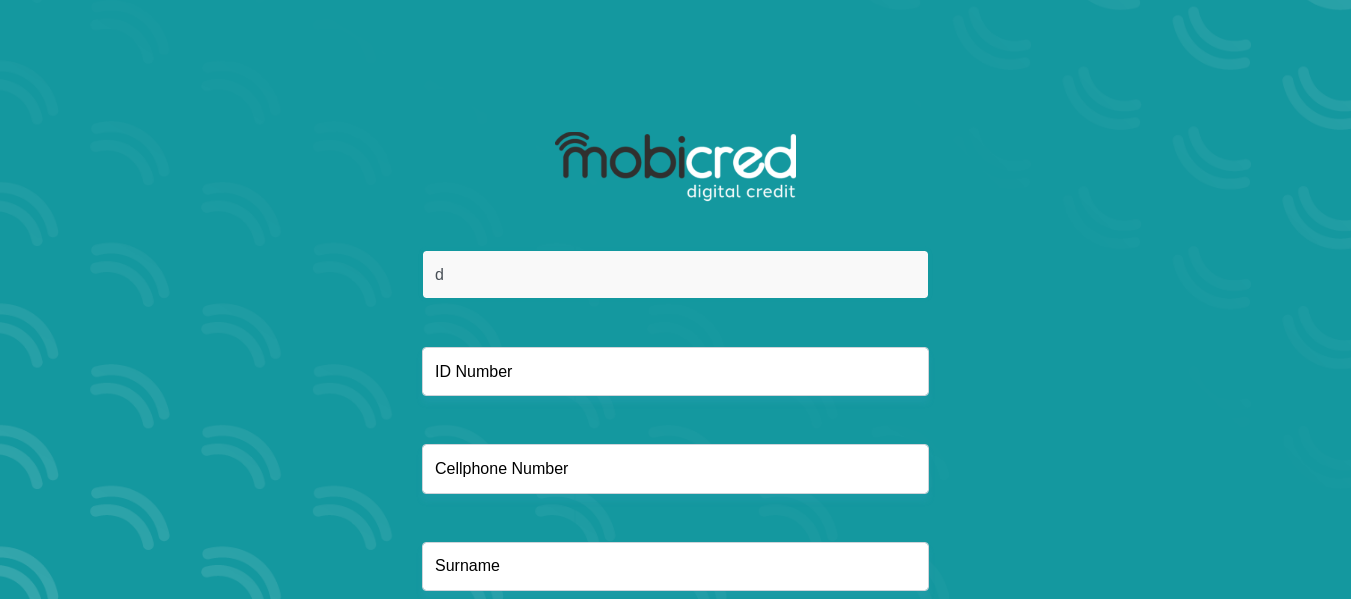 type on "[EMAIL]" 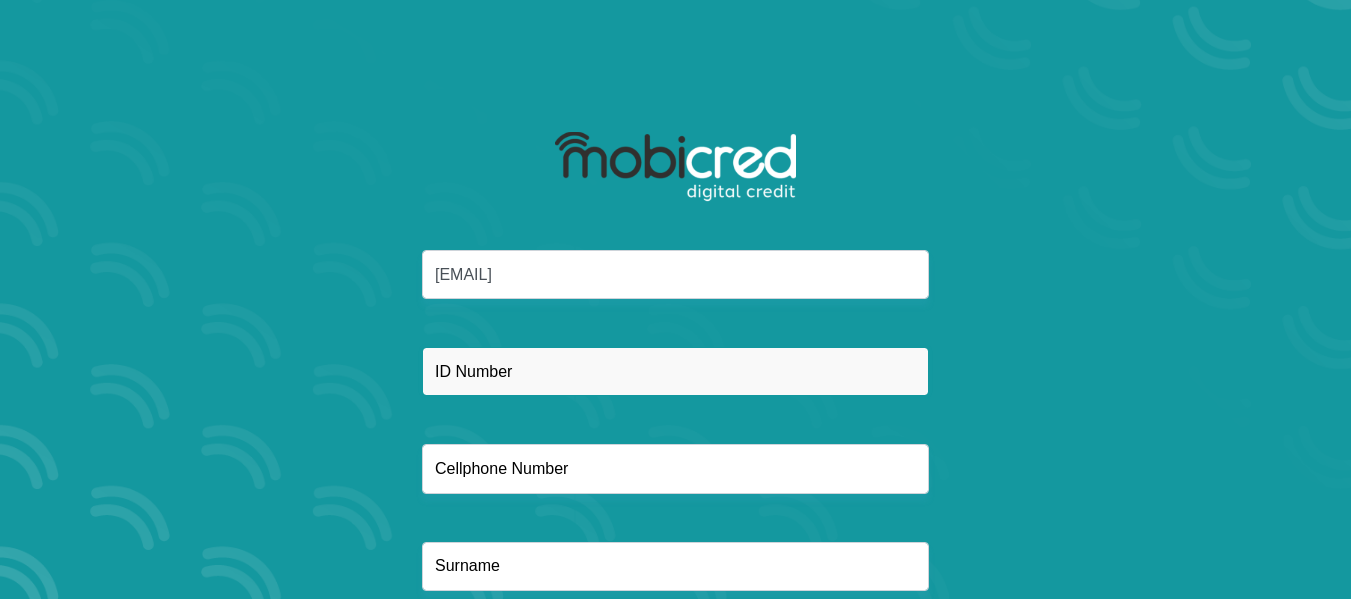 click at bounding box center [675, 371] 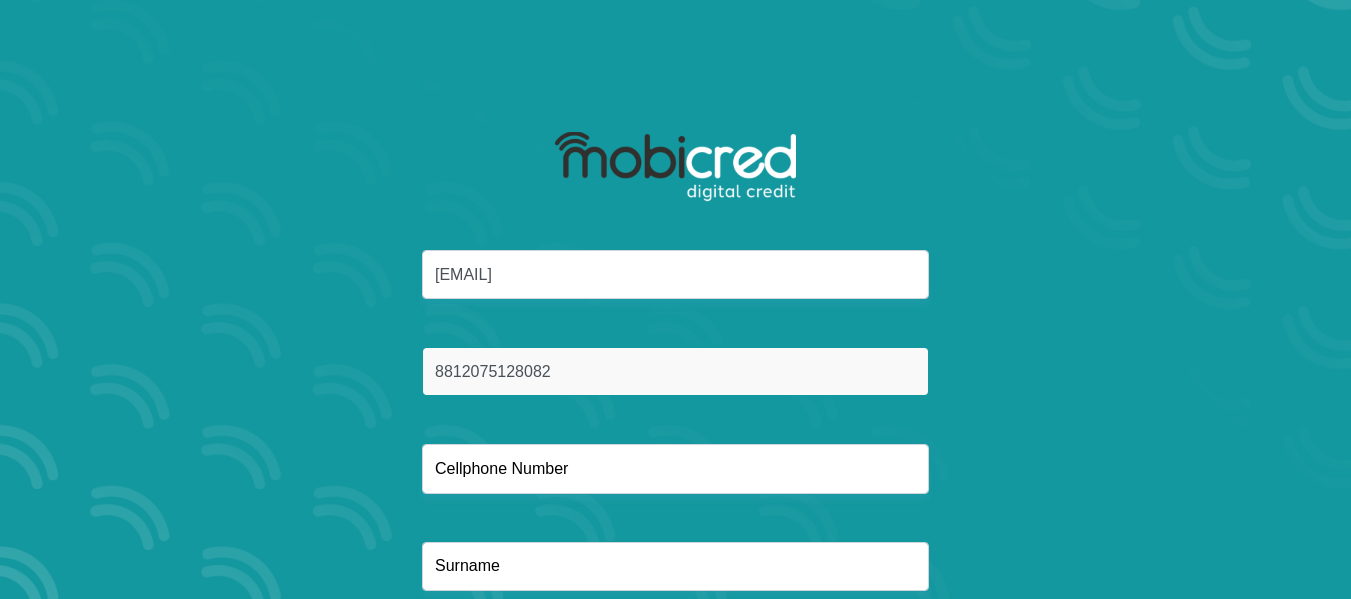 type on "8812075128082" 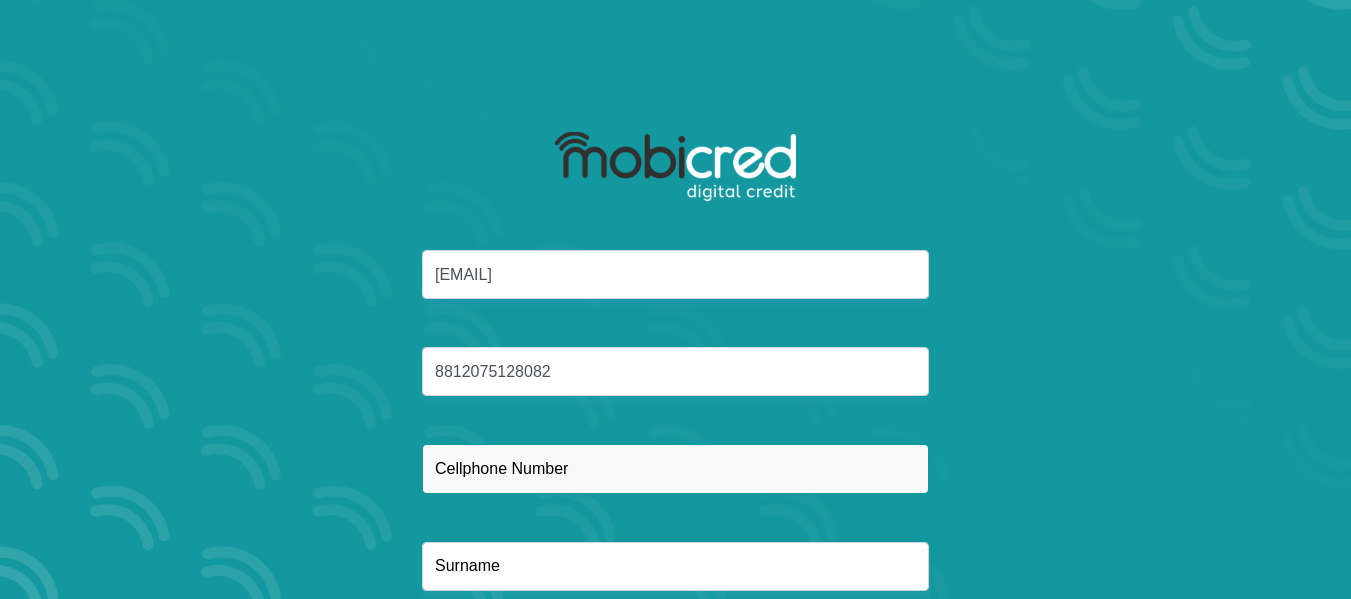 click at bounding box center [675, 468] 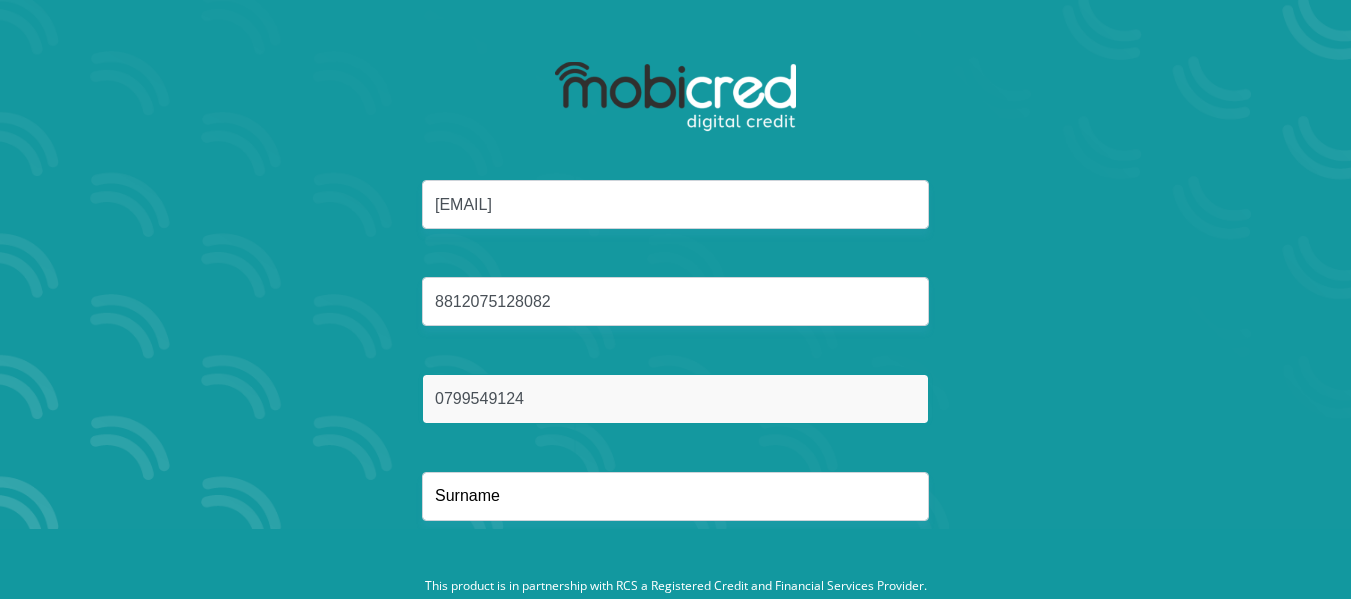 scroll, scrollTop: 75, scrollLeft: 0, axis: vertical 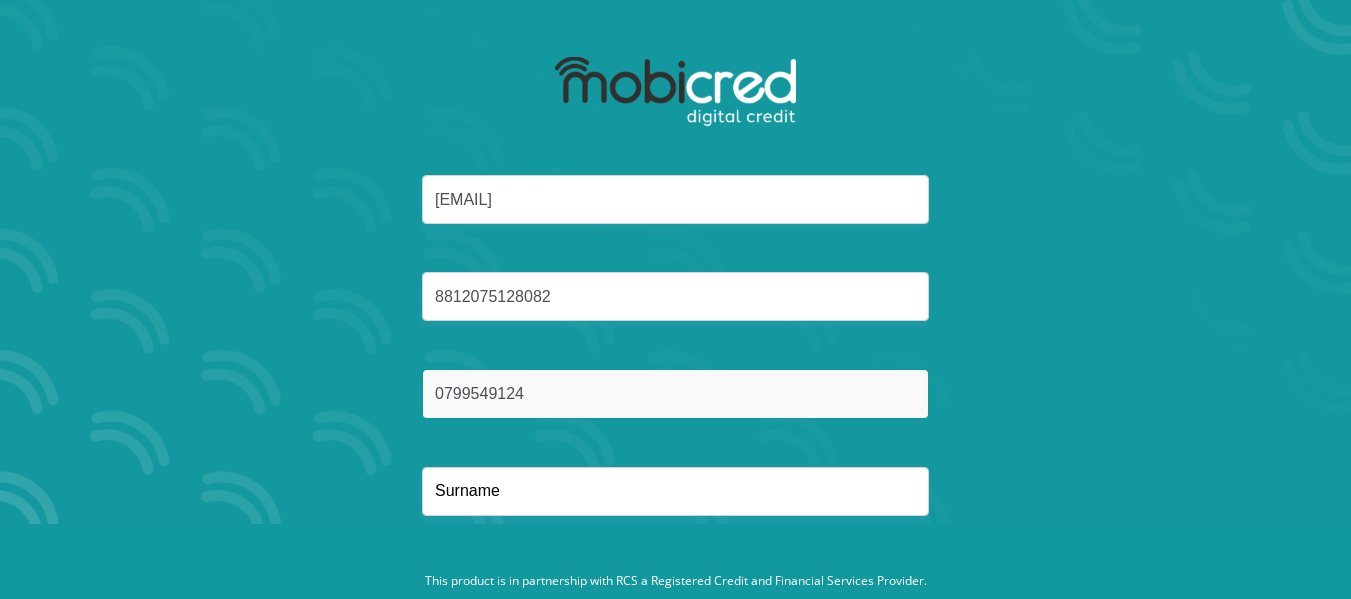 type on "0799549124" 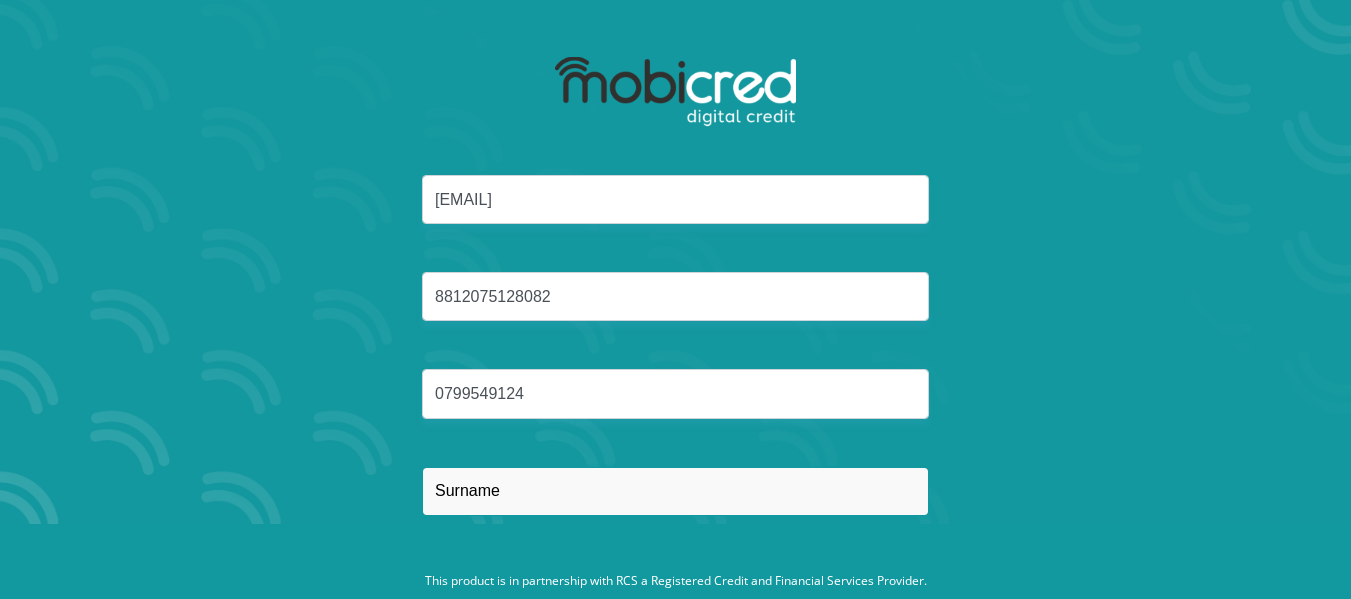 drag, startPoint x: 526, startPoint y: 488, endPoint x: 511, endPoint y: 473, distance: 21.213203 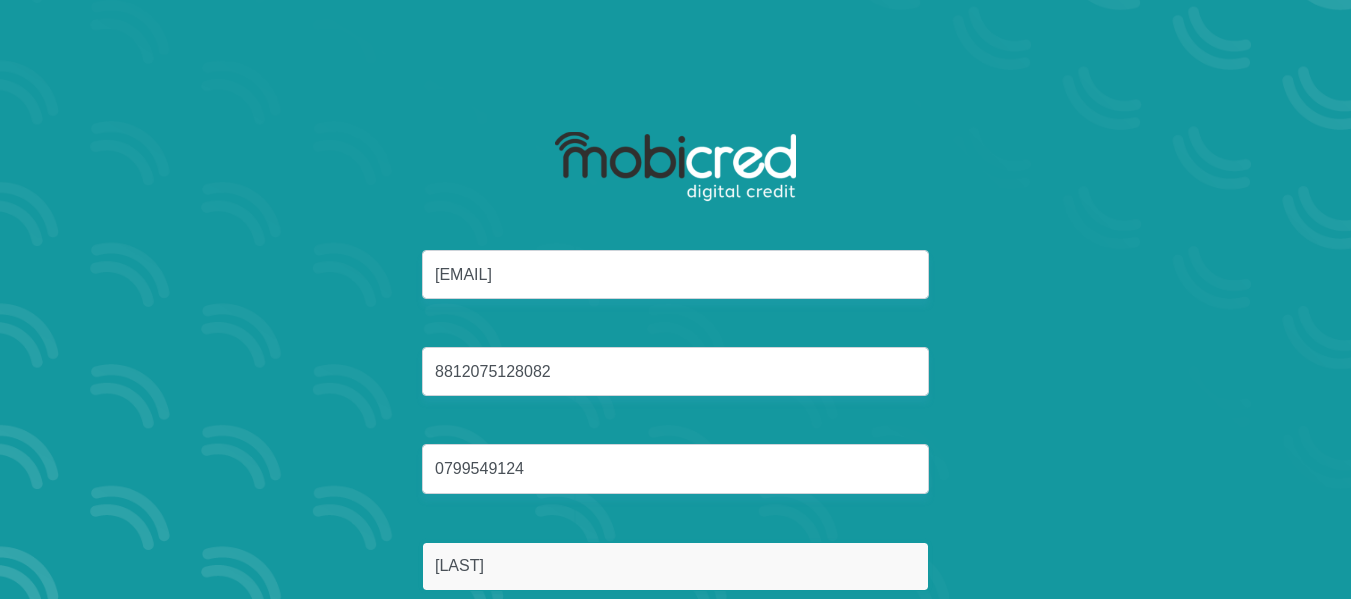 scroll, scrollTop: 133, scrollLeft: 0, axis: vertical 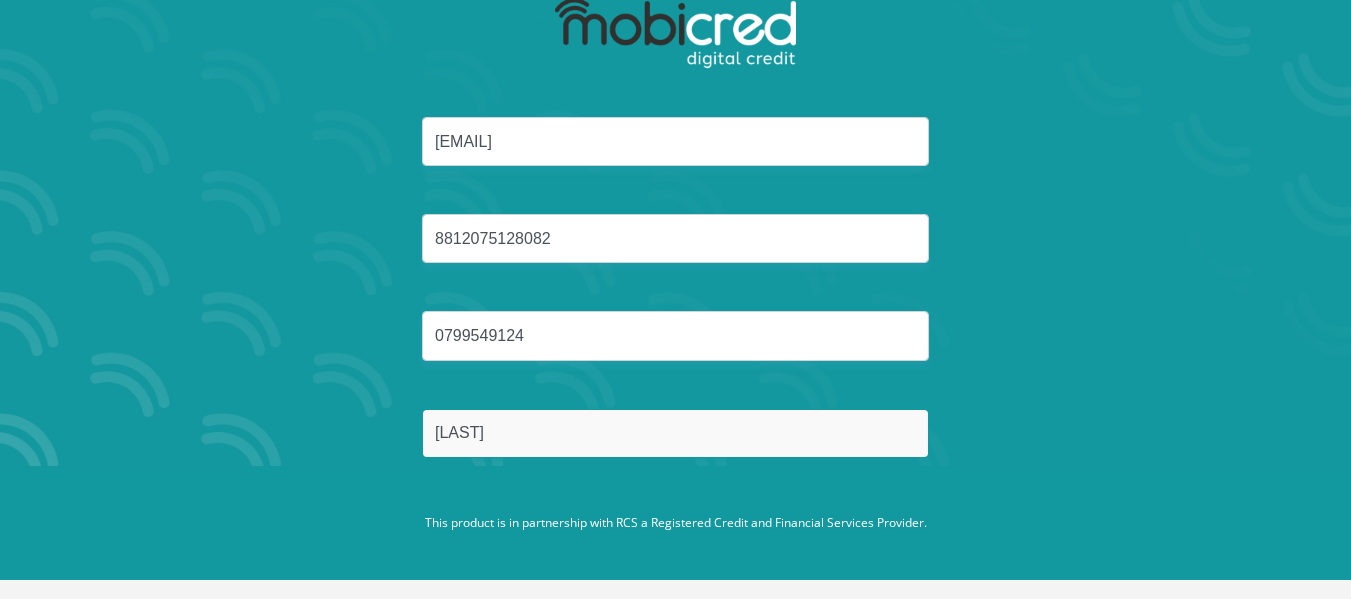 type on "Perrins" 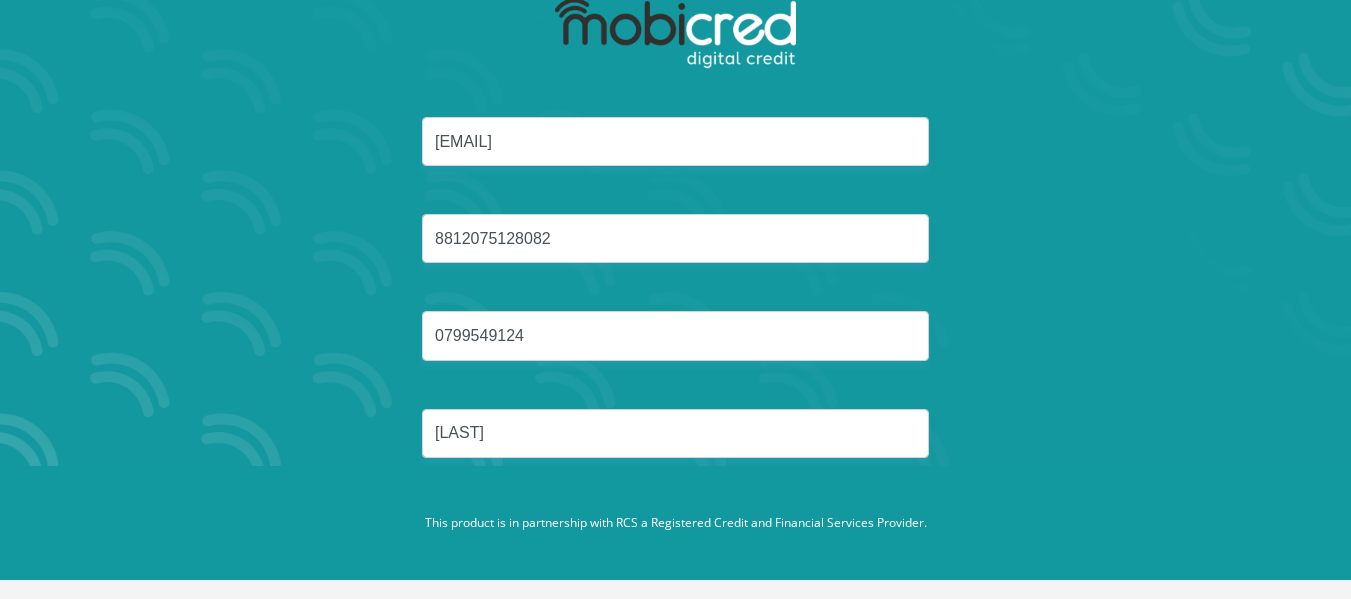 click on "This product is in partnership with RCS a Registered Credit and Financial Services Provider." at bounding box center [675, 523] 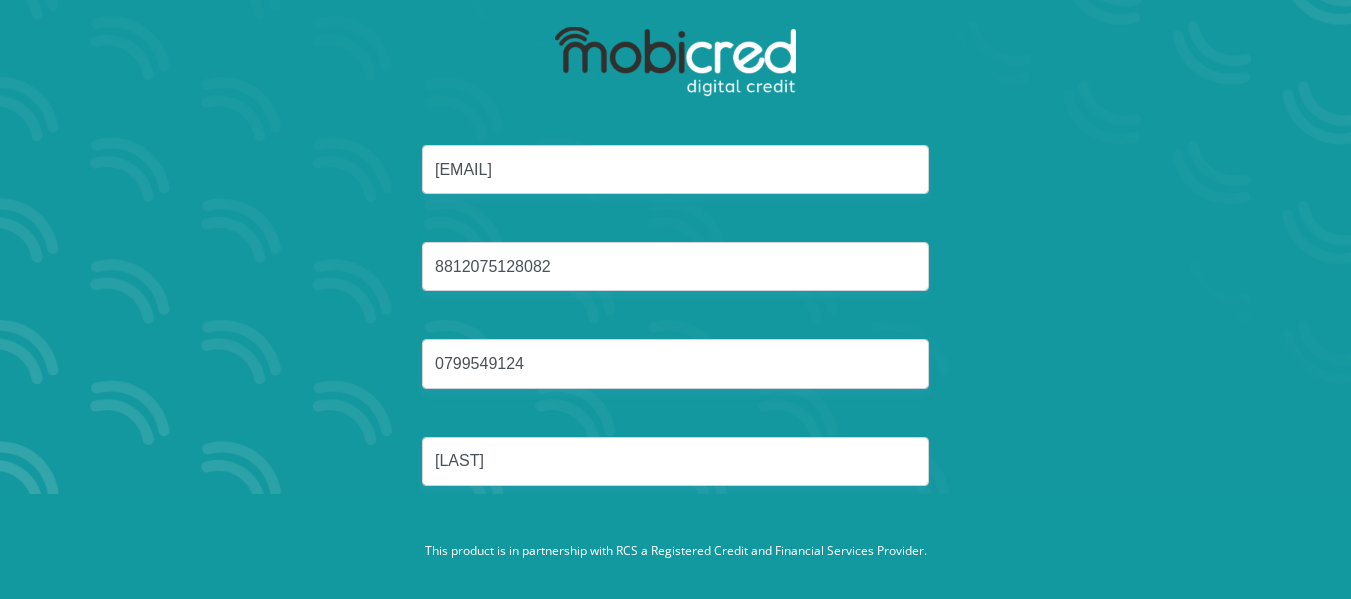 scroll, scrollTop: 133, scrollLeft: 0, axis: vertical 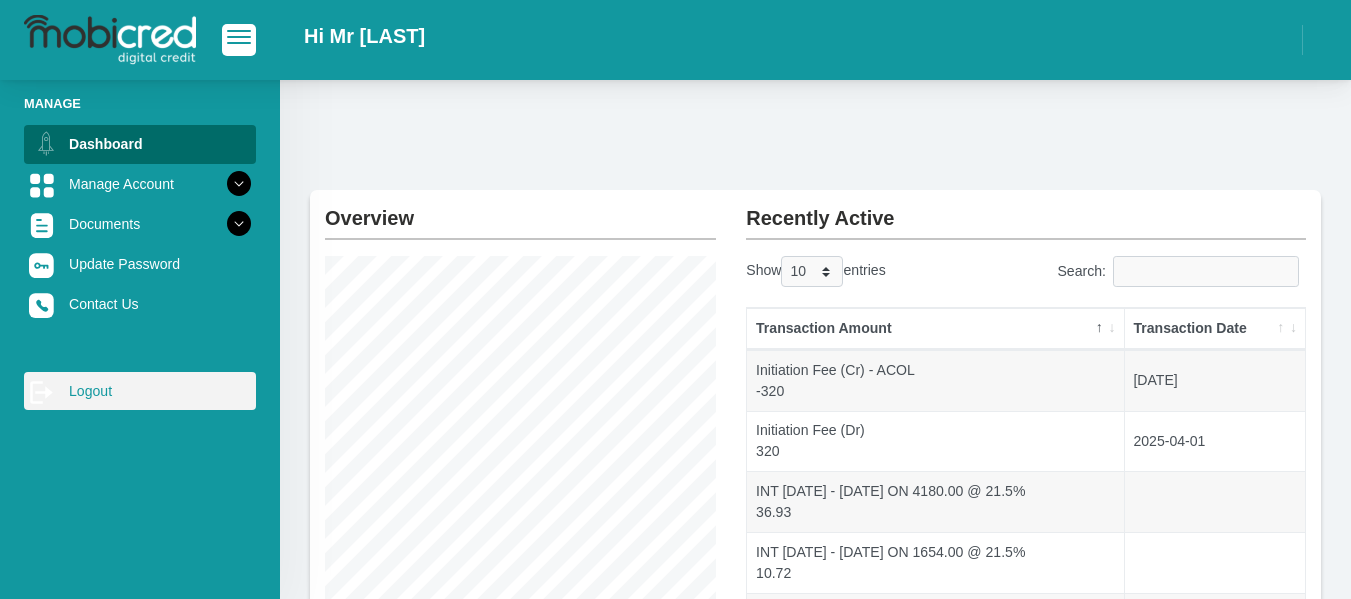click on "log out
Logout" at bounding box center (140, 391) 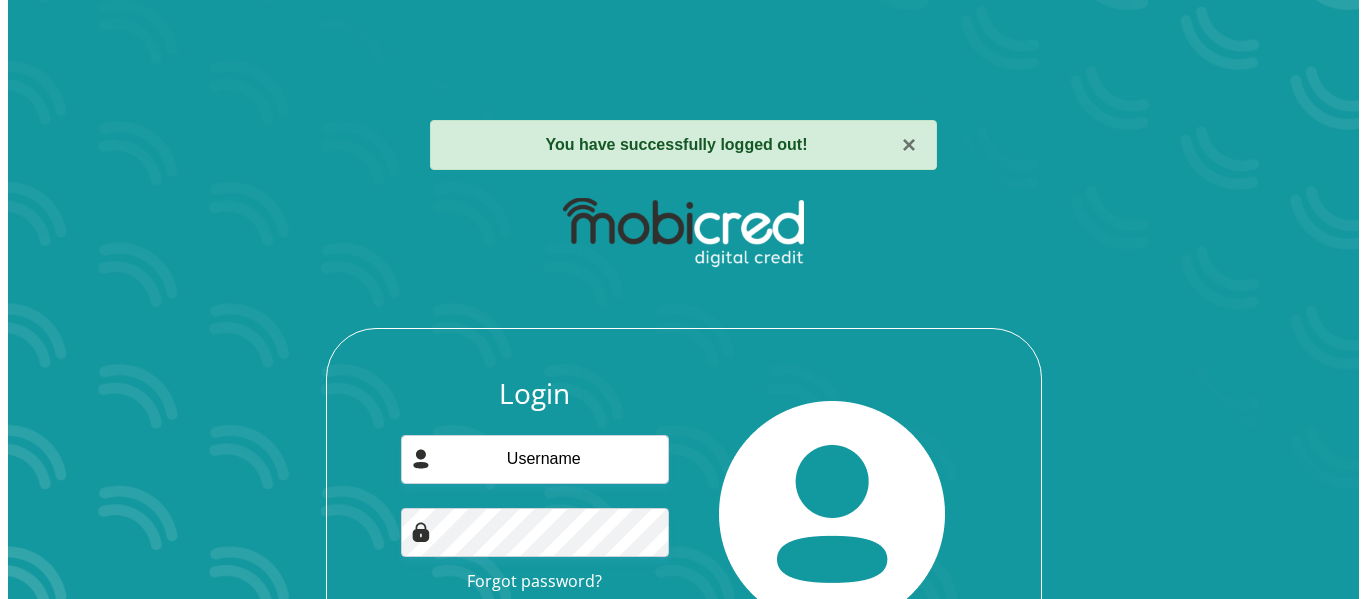 scroll, scrollTop: 0, scrollLeft: 0, axis: both 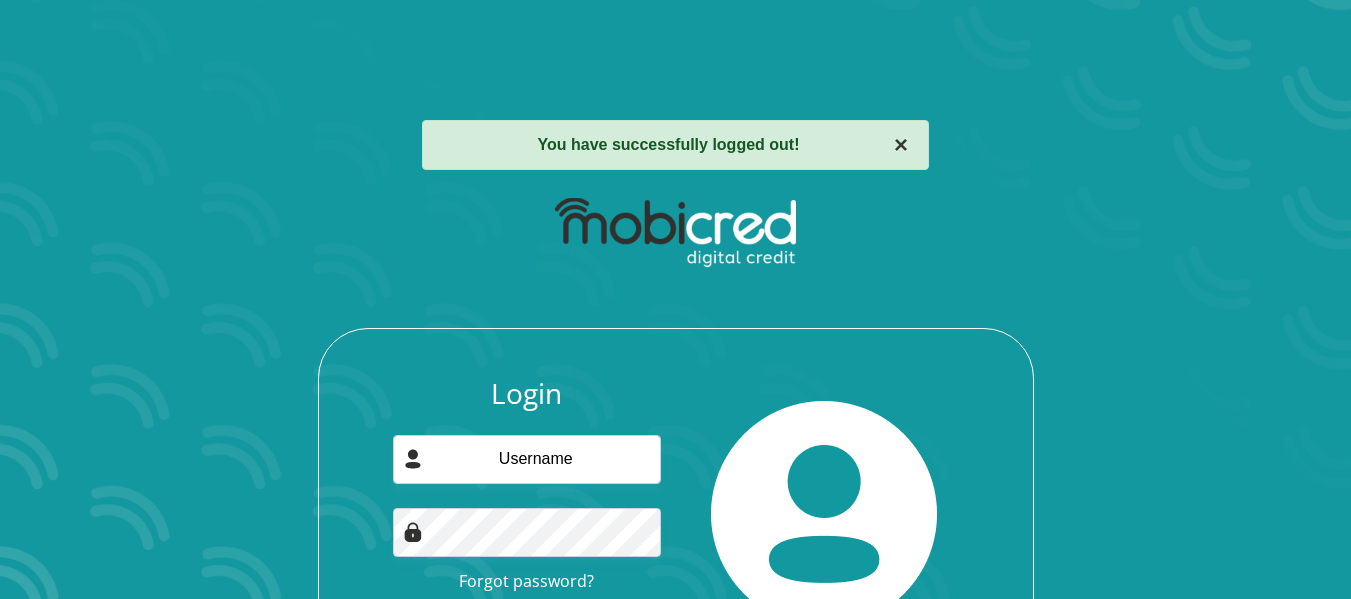 click on "×" at bounding box center [901, 145] 